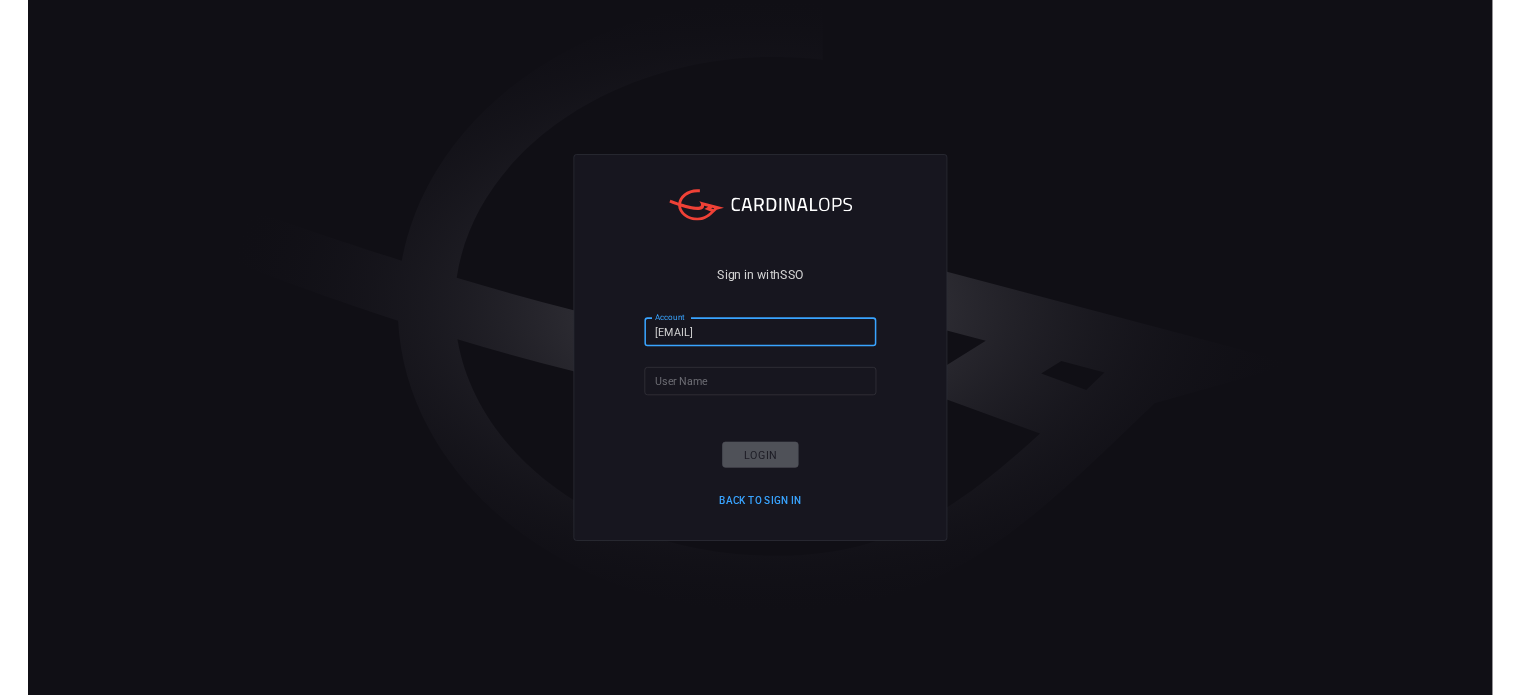 scroll, scrollTop: 0, scrollLeft: 0, axis: both 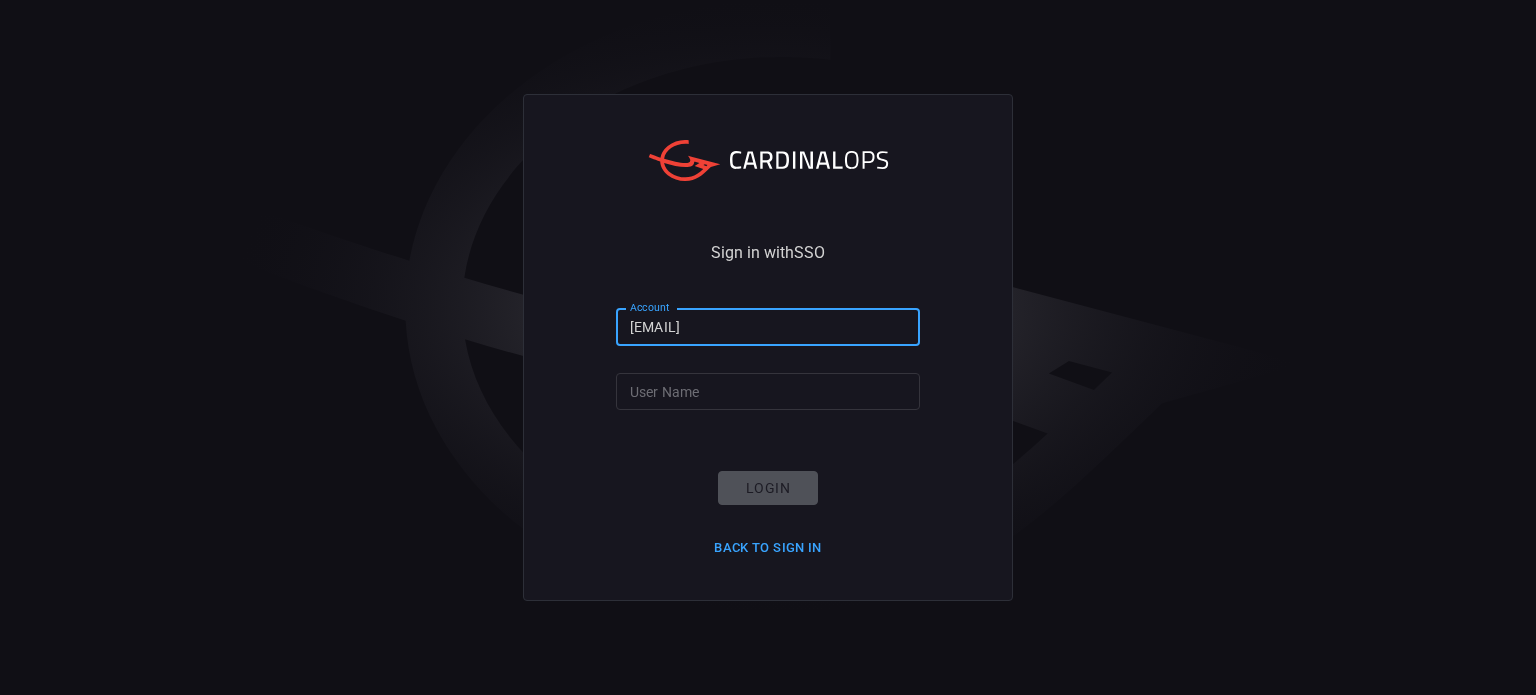 click on "[EMAIL]" at bounding box center (768, 327) 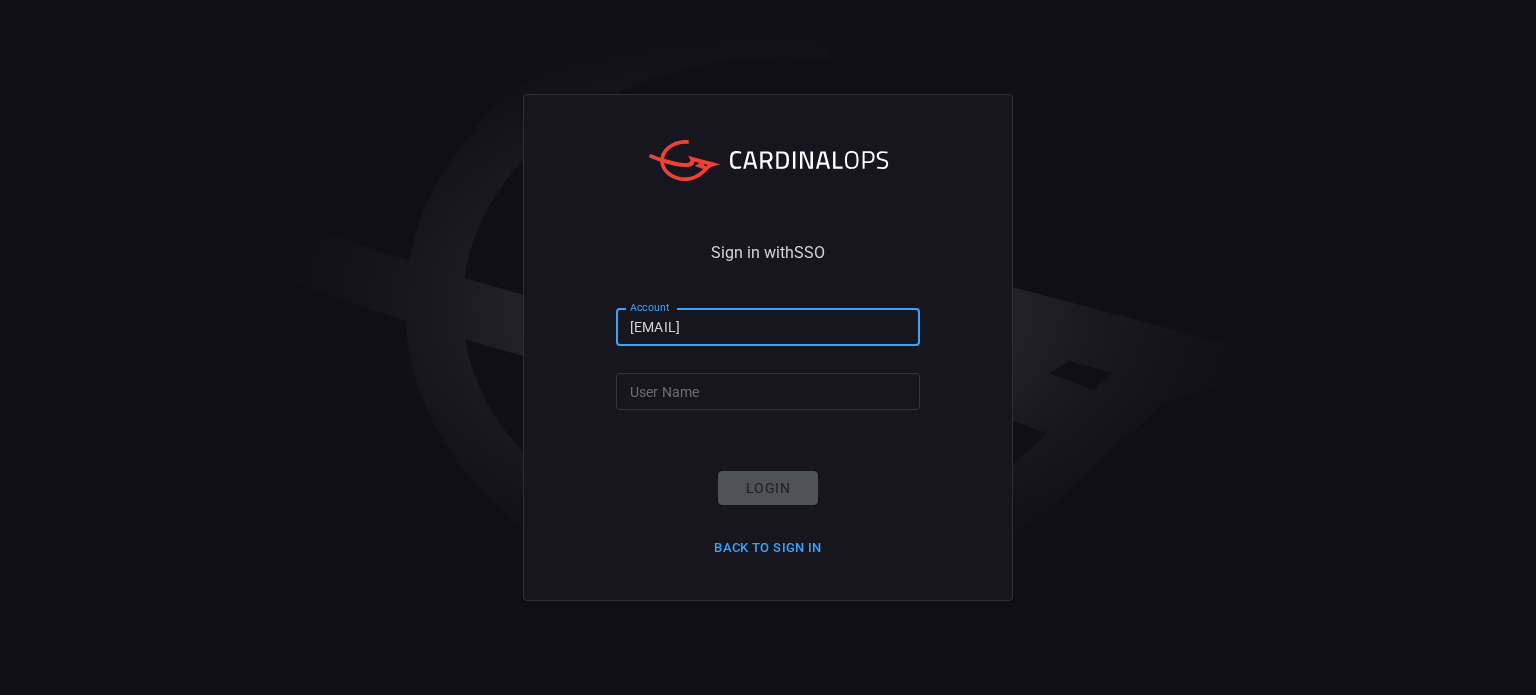 click on "Back to Sign in" at bounding box center [768, 548] 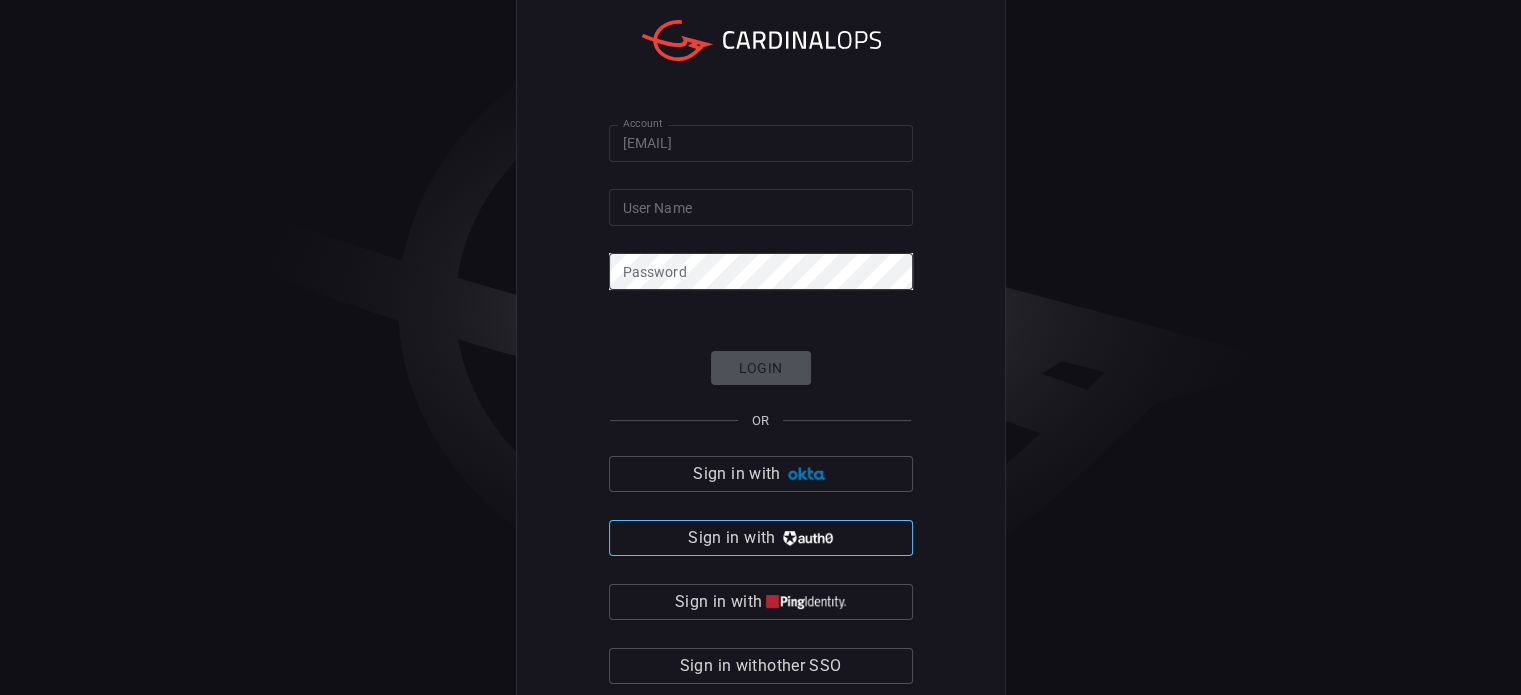 click on "Sign in with" at bounding box center (761, 538) 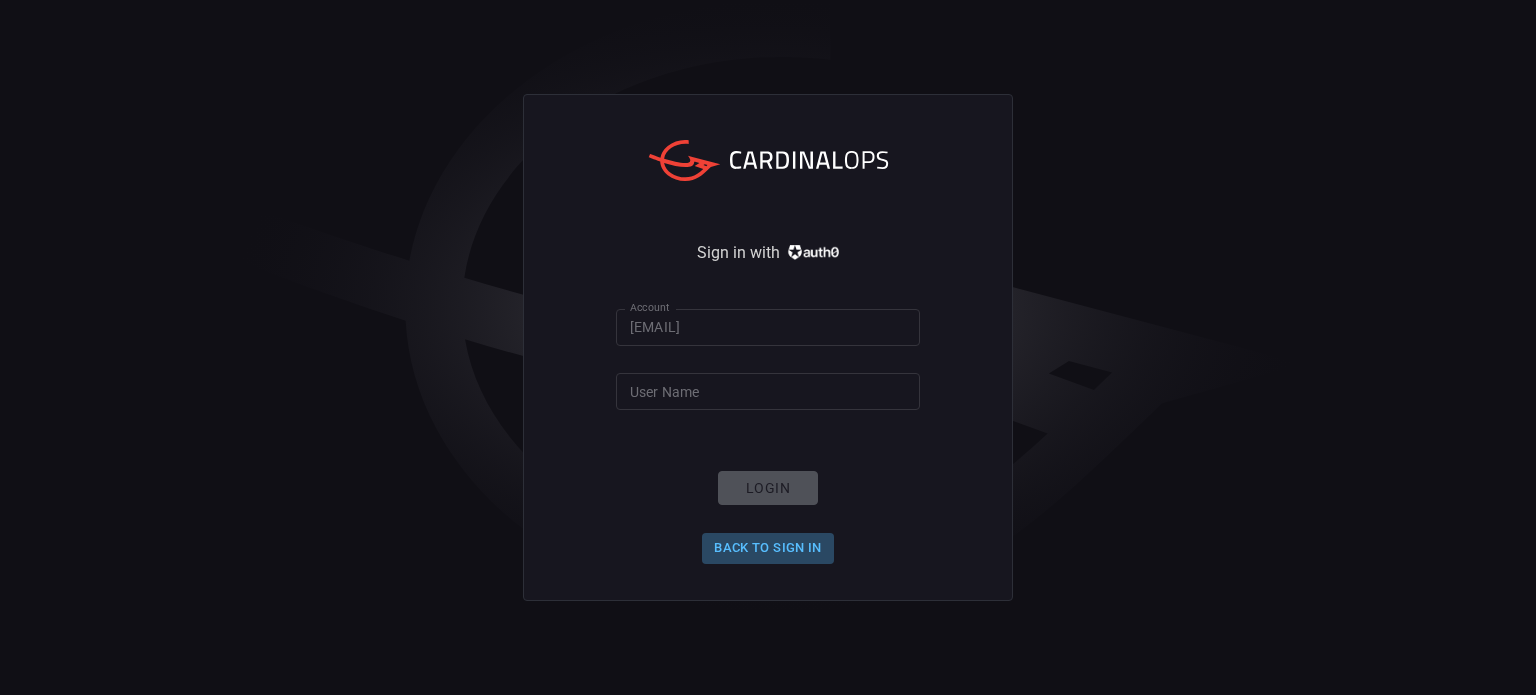 click on "Back to Sign in" at bounding box center [768, 548] 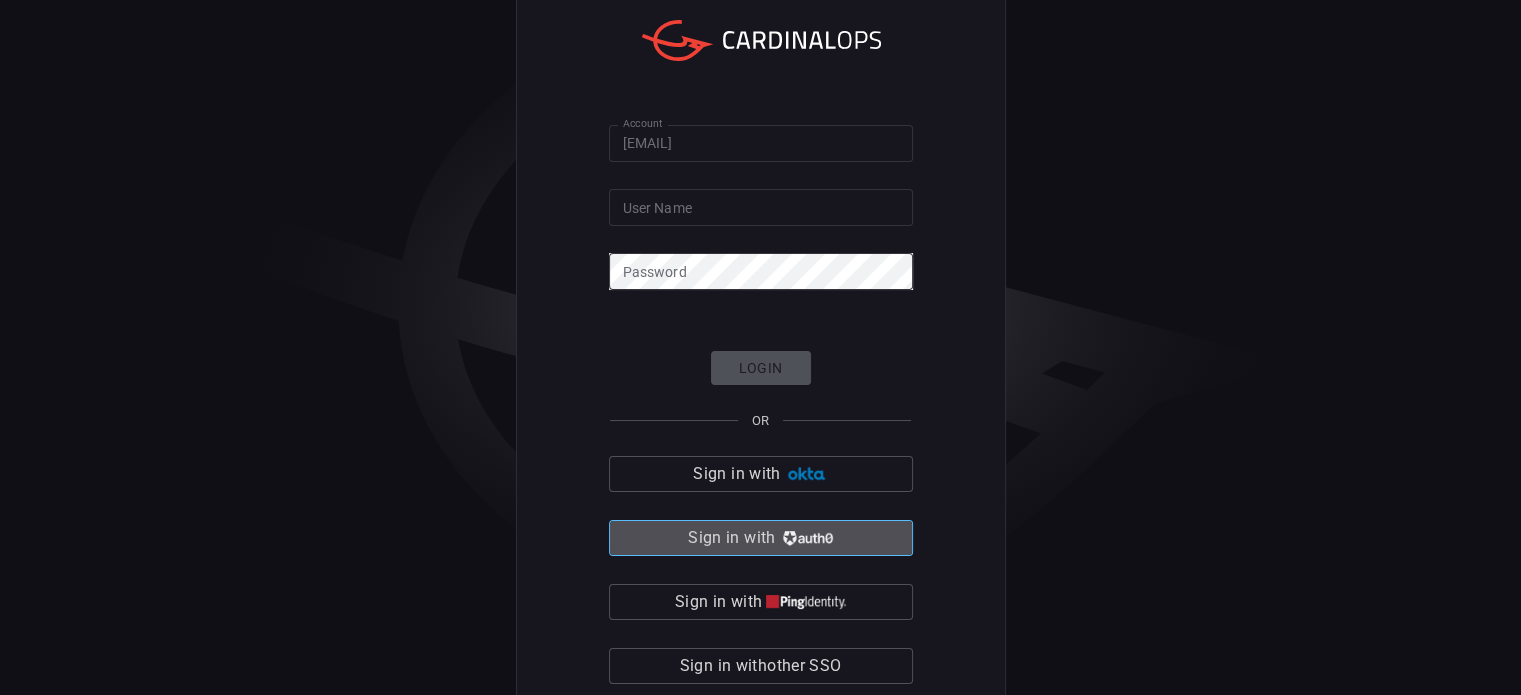click at bounding box center (806, 538) 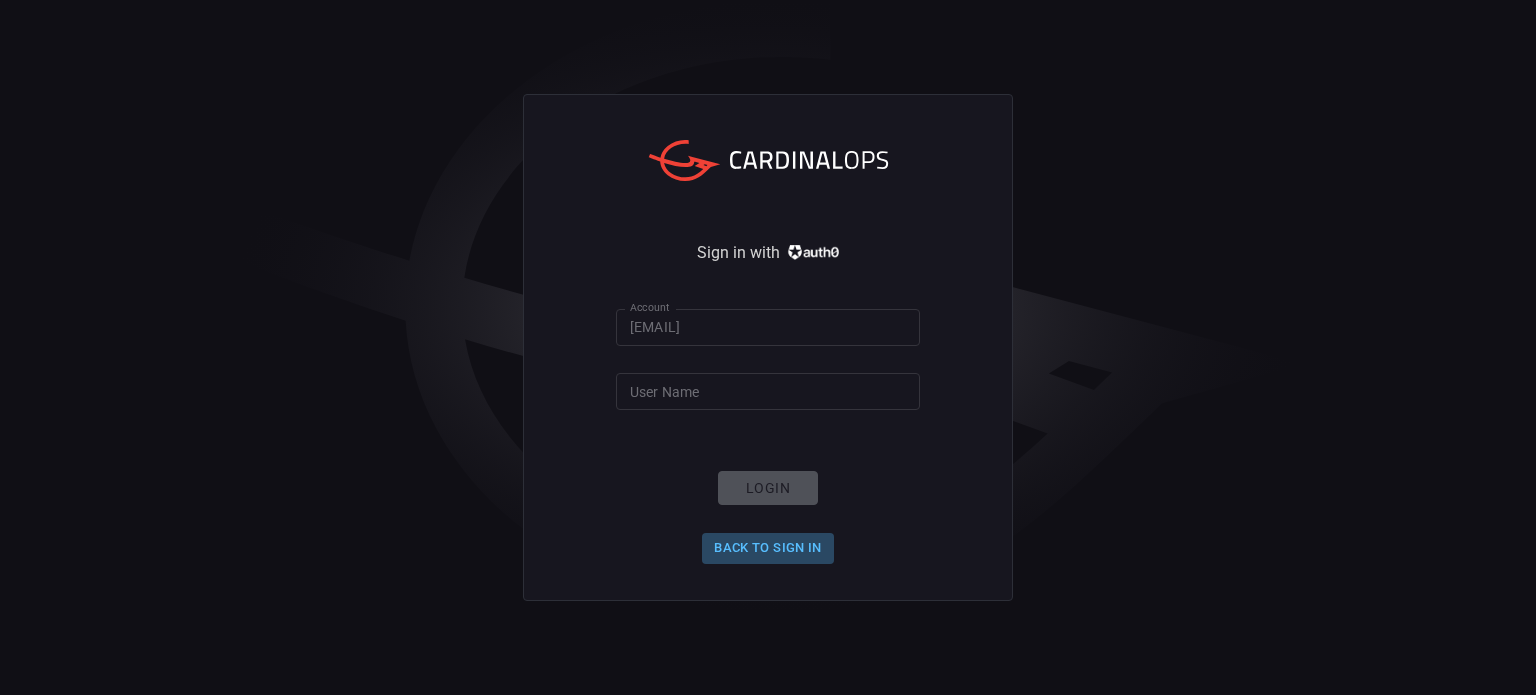 click on "Back to Sign in" at bounding box center (768, 548) 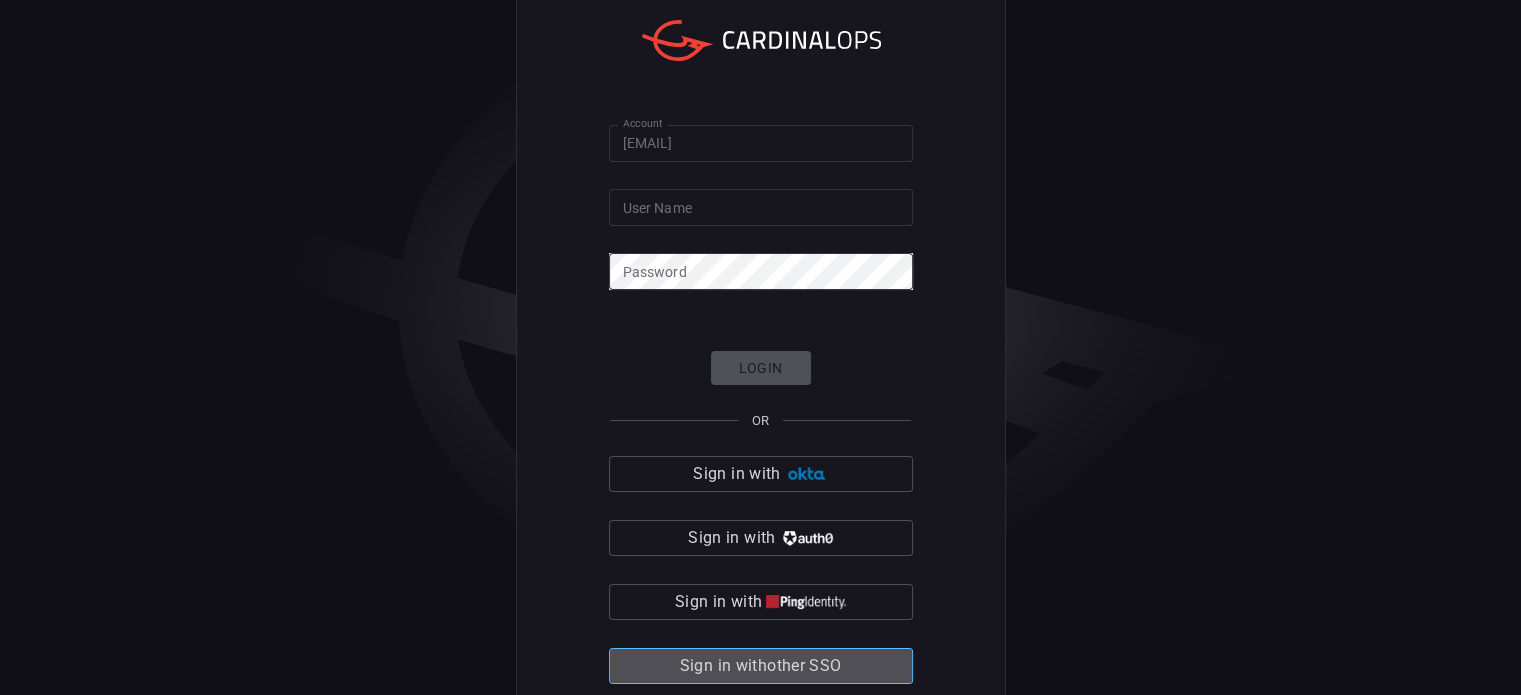 click on "Sign in with  other SSO" at bounding box center (761, 666) 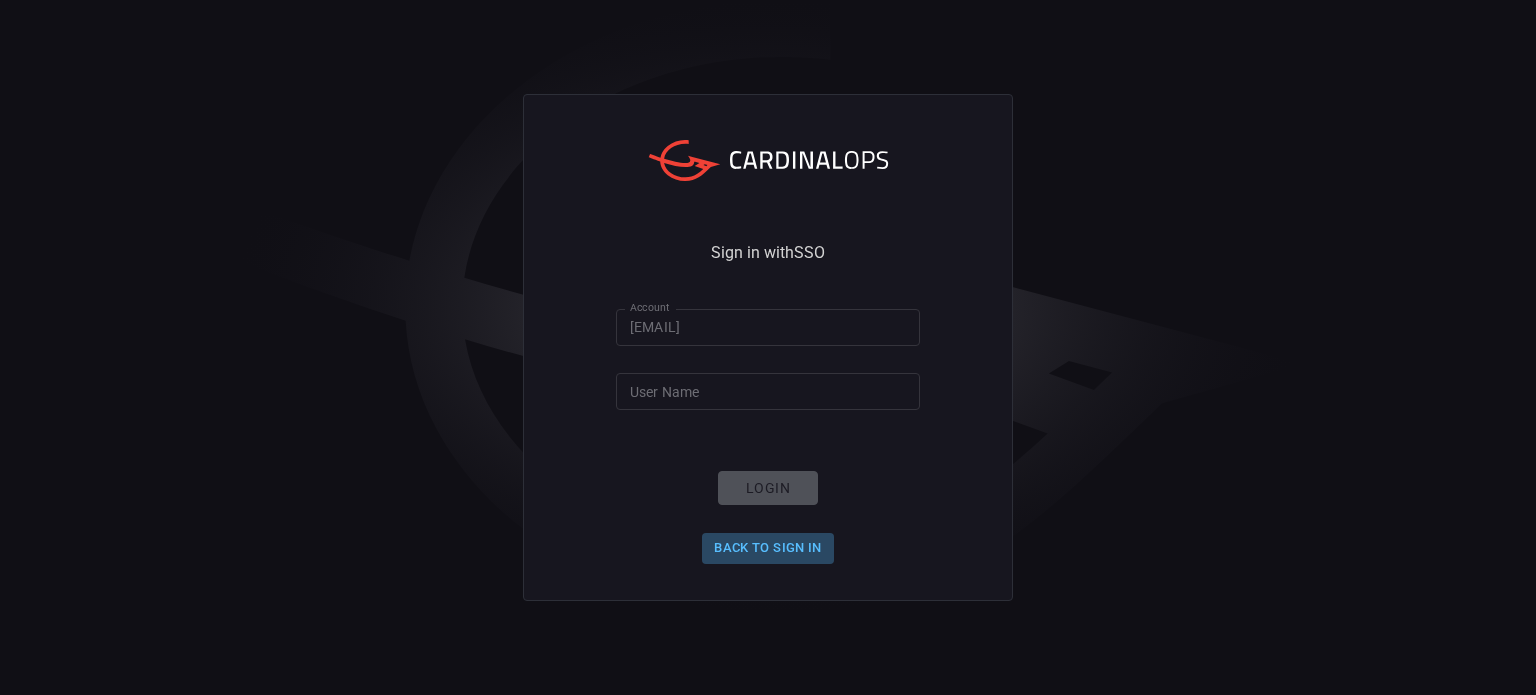 click on "Back to Sign in" at bounding box center (768, 548) 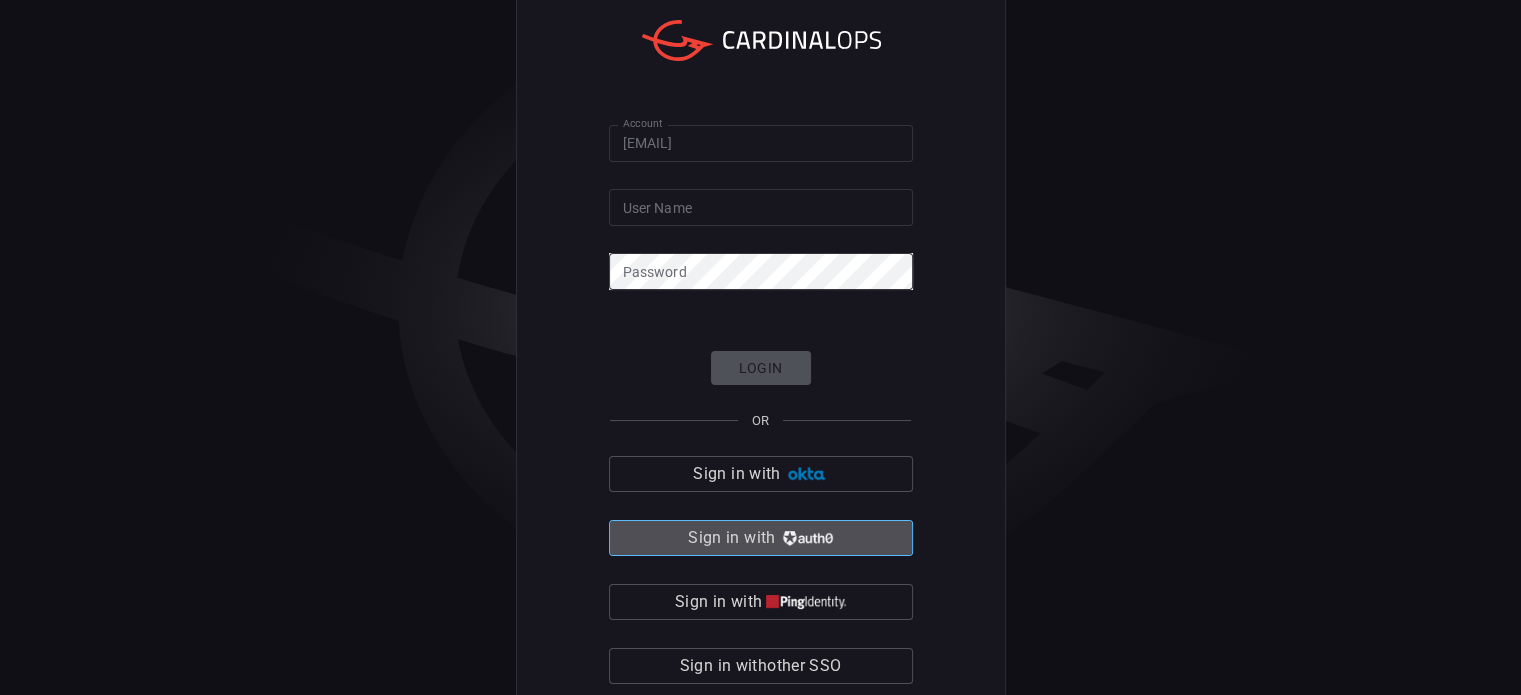 click on "Sign in with" at bounding box center [761, 538] 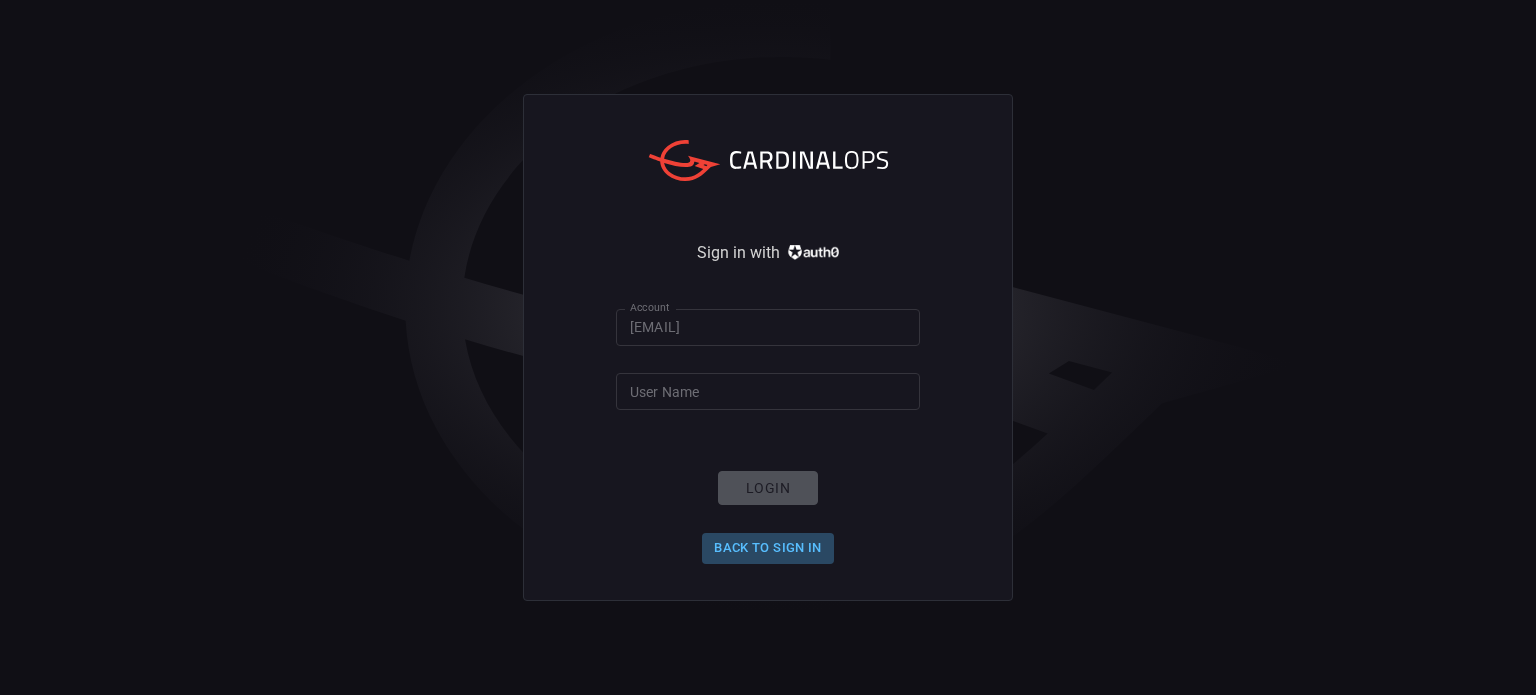click on "Back to Sign in" at bounding box center (768, 548) 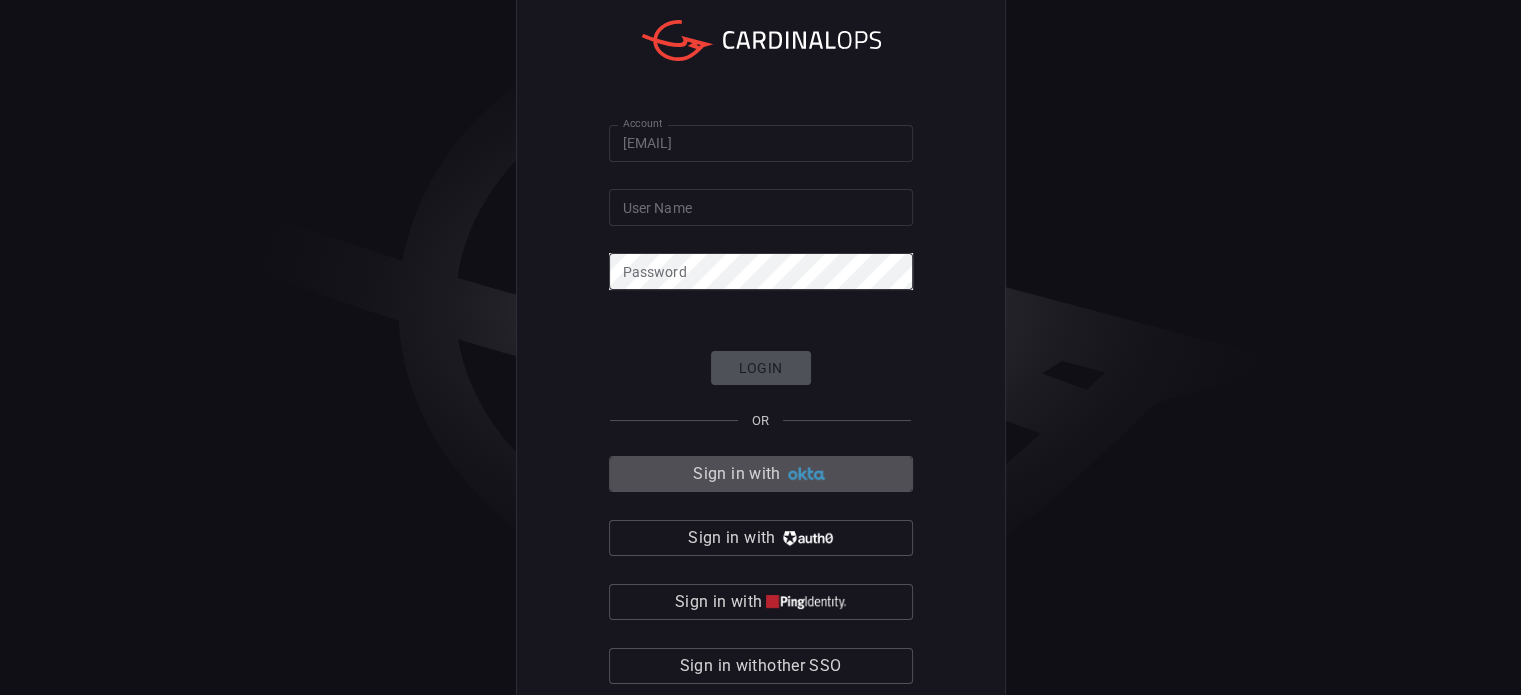 click on "Sign in with" at bounding box center [761, 474] 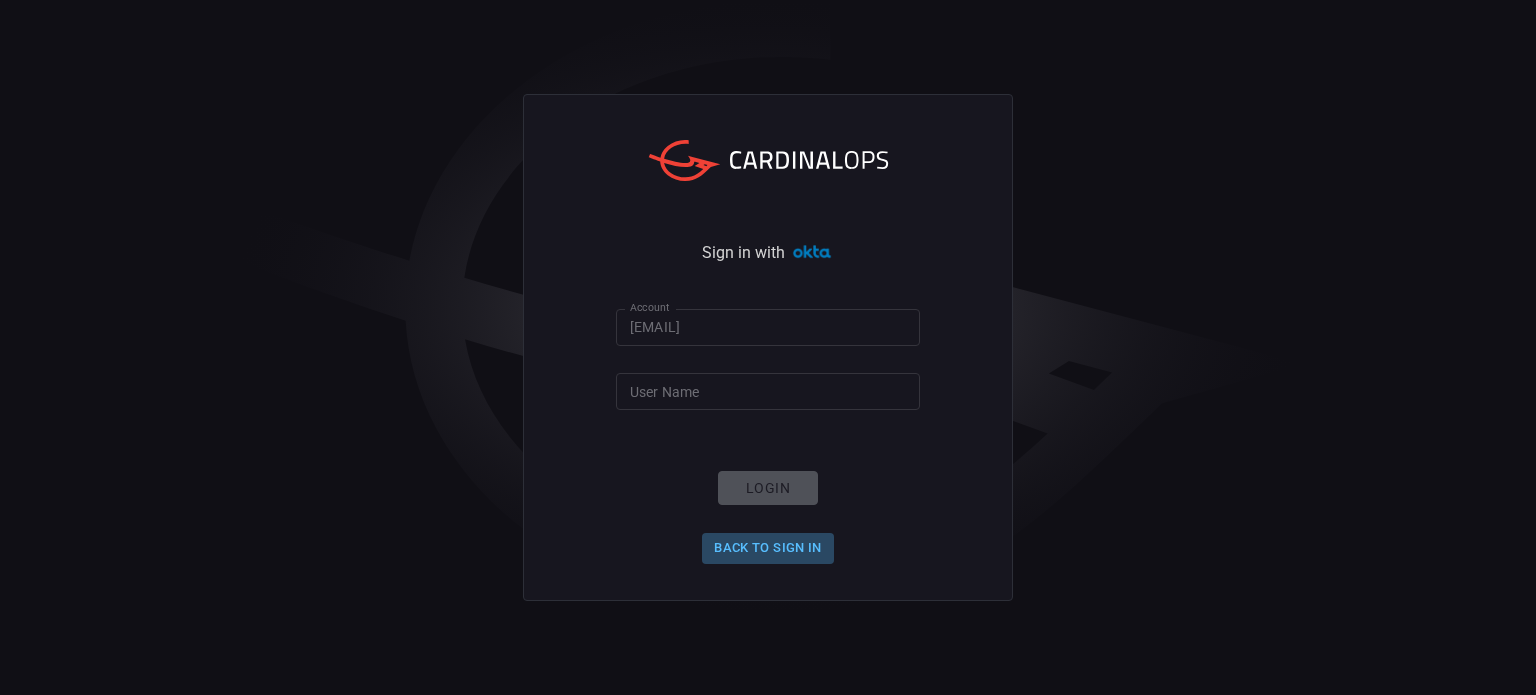 click on "Back to Sign in" at bounding box center [768, 548] 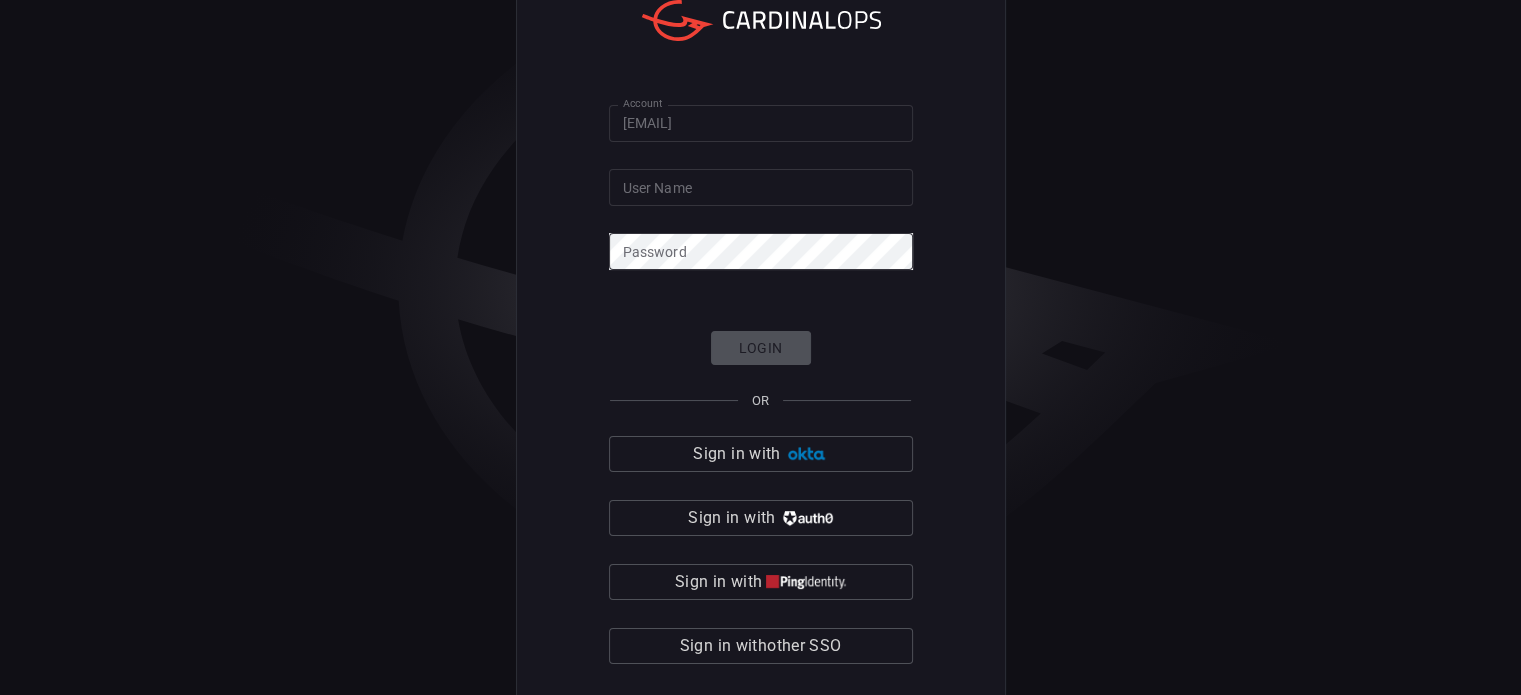 scroll, scrollTop: 24, scrollLeft: 0, axis: vertical 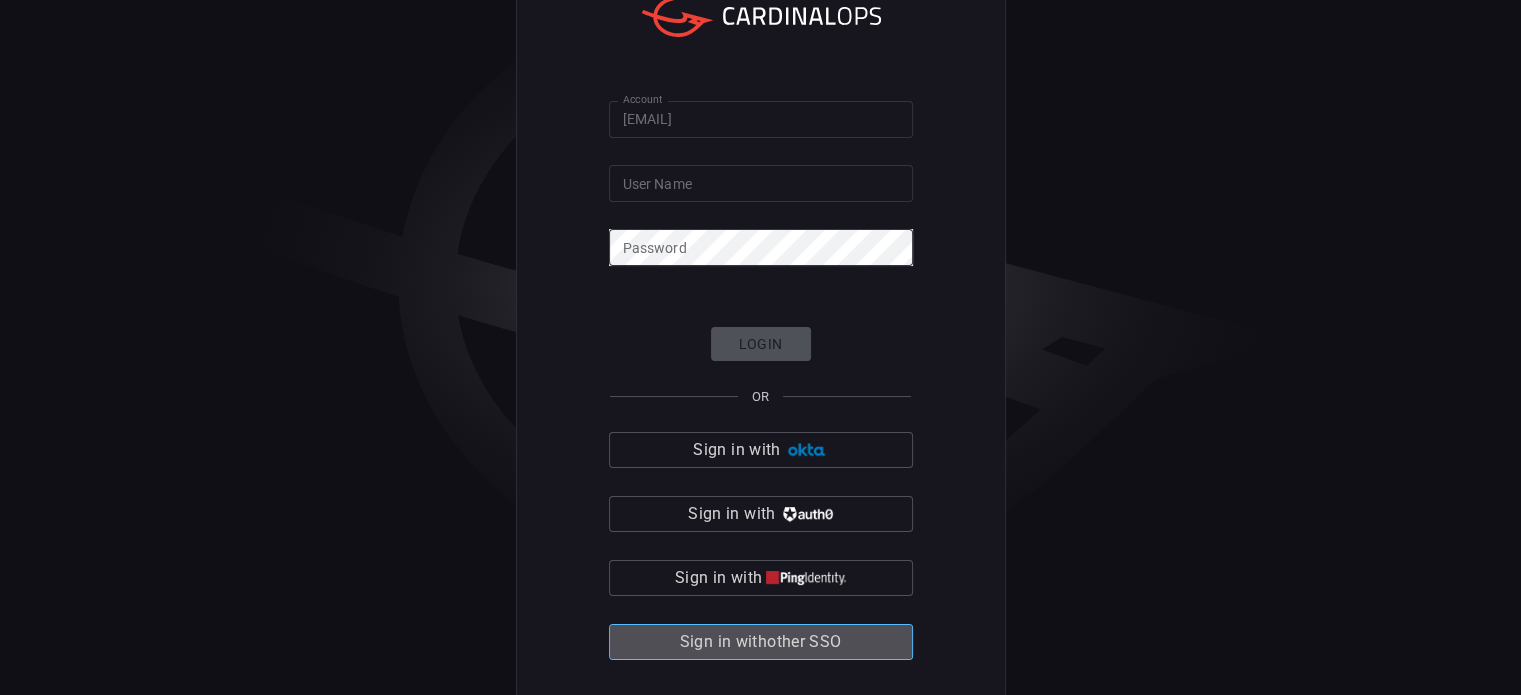 click on "Sign in with  other SSO" at bounding box center (761, 642) 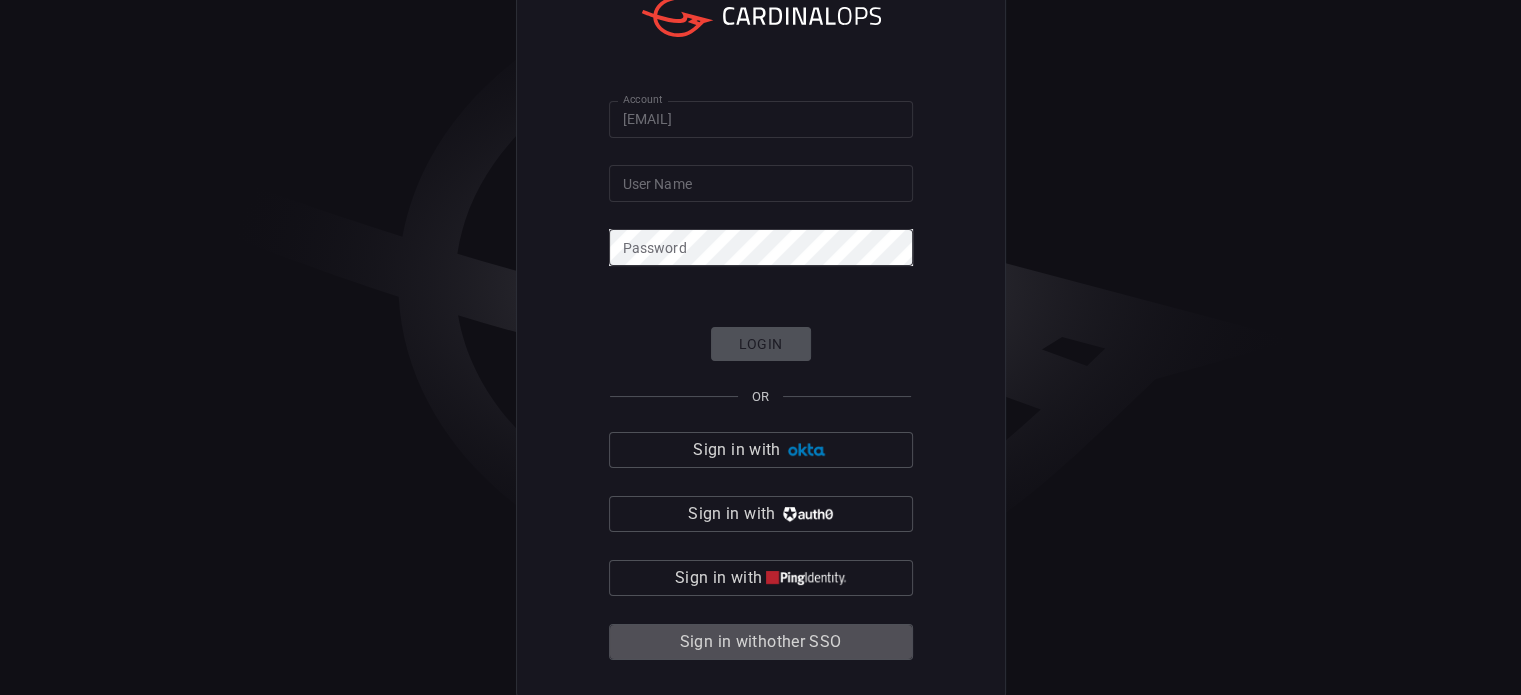 scroll, scrollTop: 0, scrollLeft: 0, axis: both 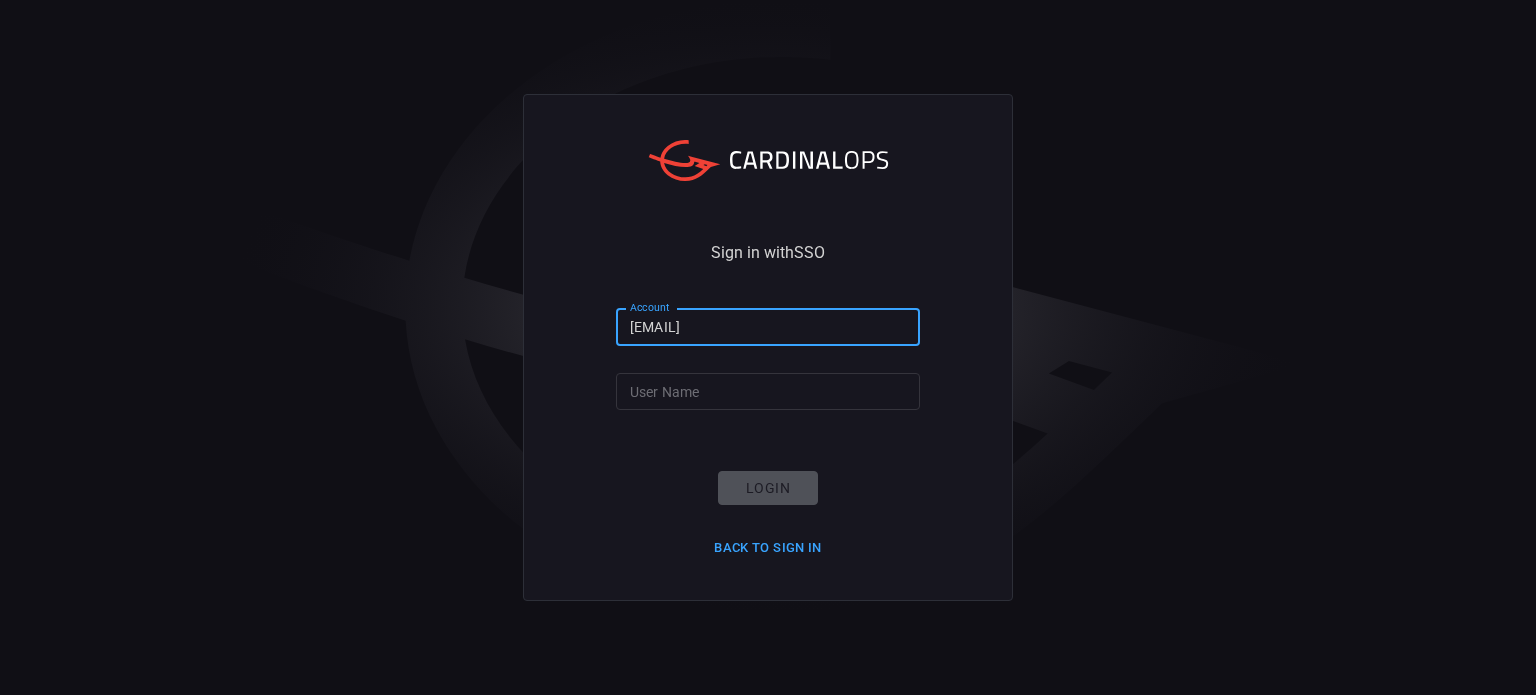 click on "[EMAIL]" at bounding box center (768, 327) 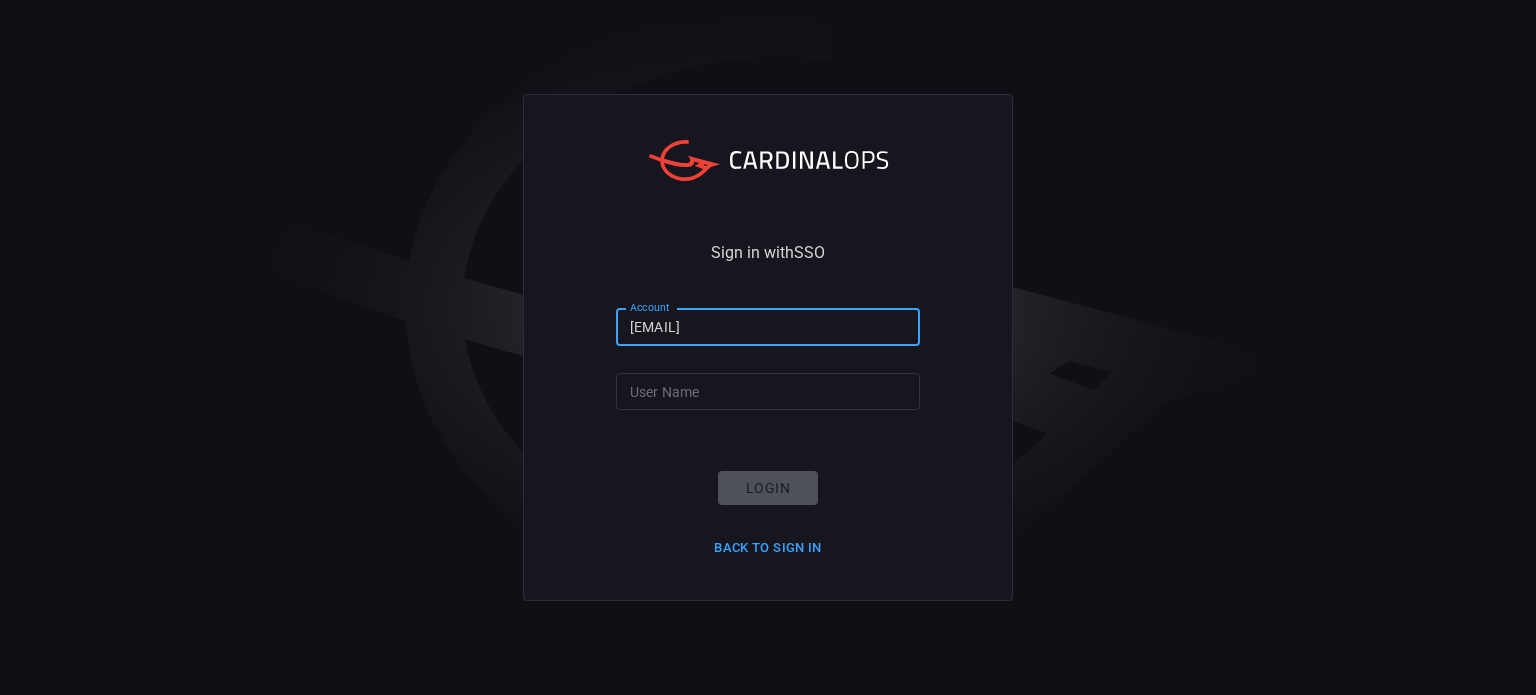 click on "[EMAIL]" at bounding box center (768, 327) 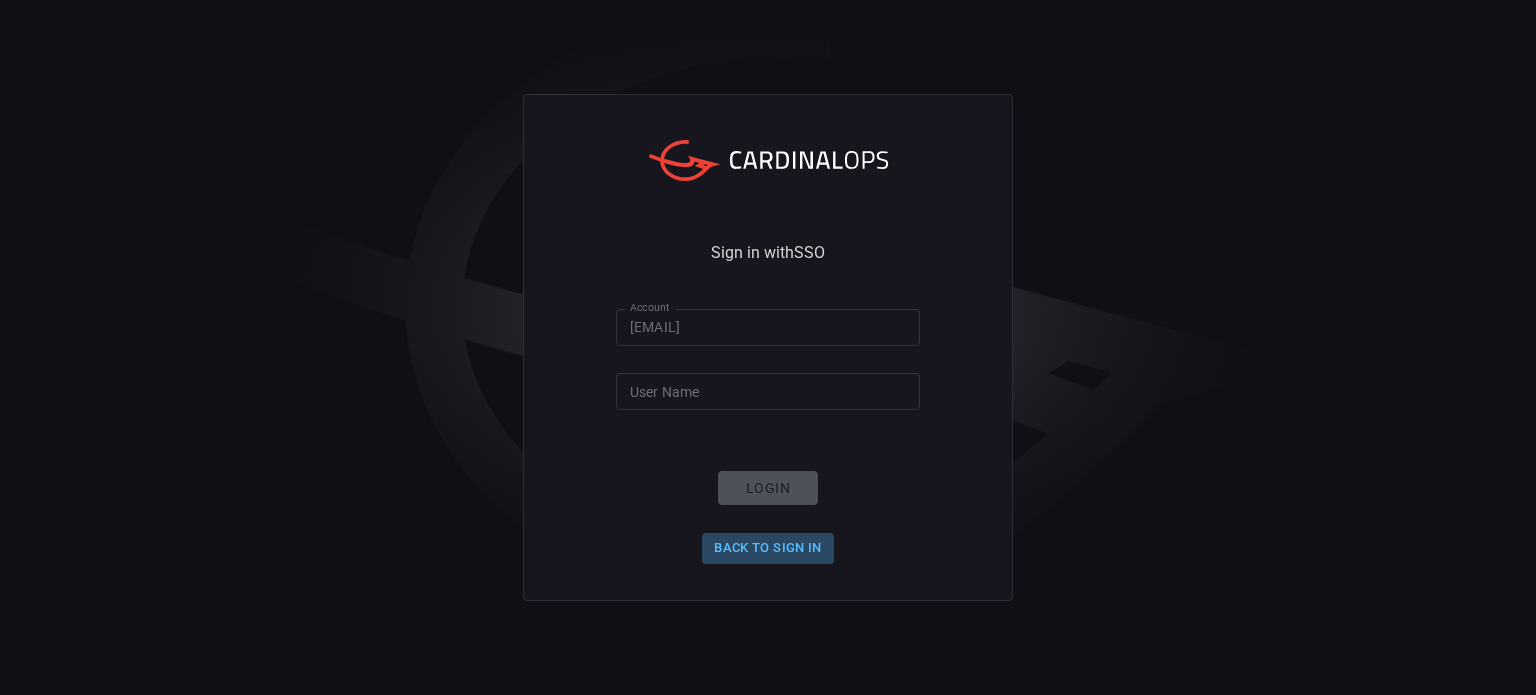 click on "Back to Sign in" at bounding box center [768, 548] 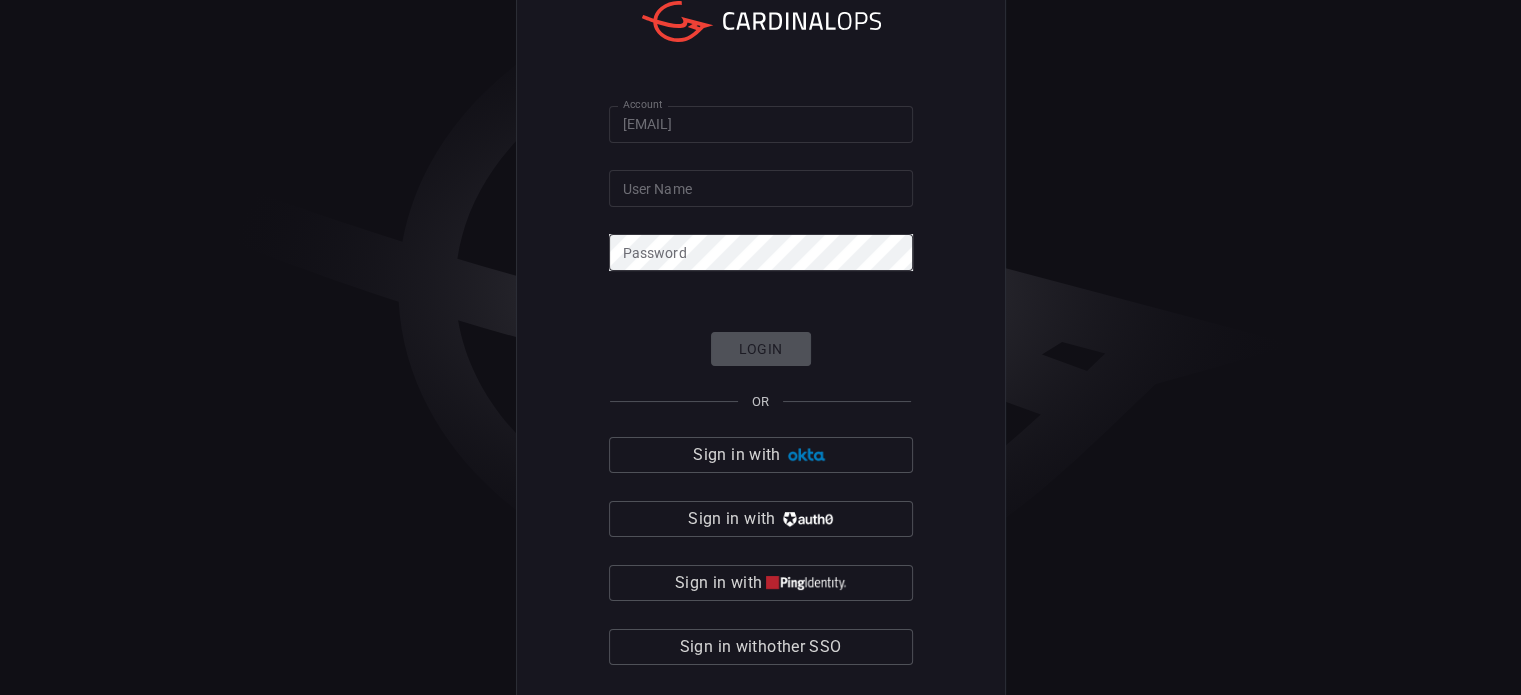 scroll, scrollTop: 24, scrollLeft: 0, axis: vertical 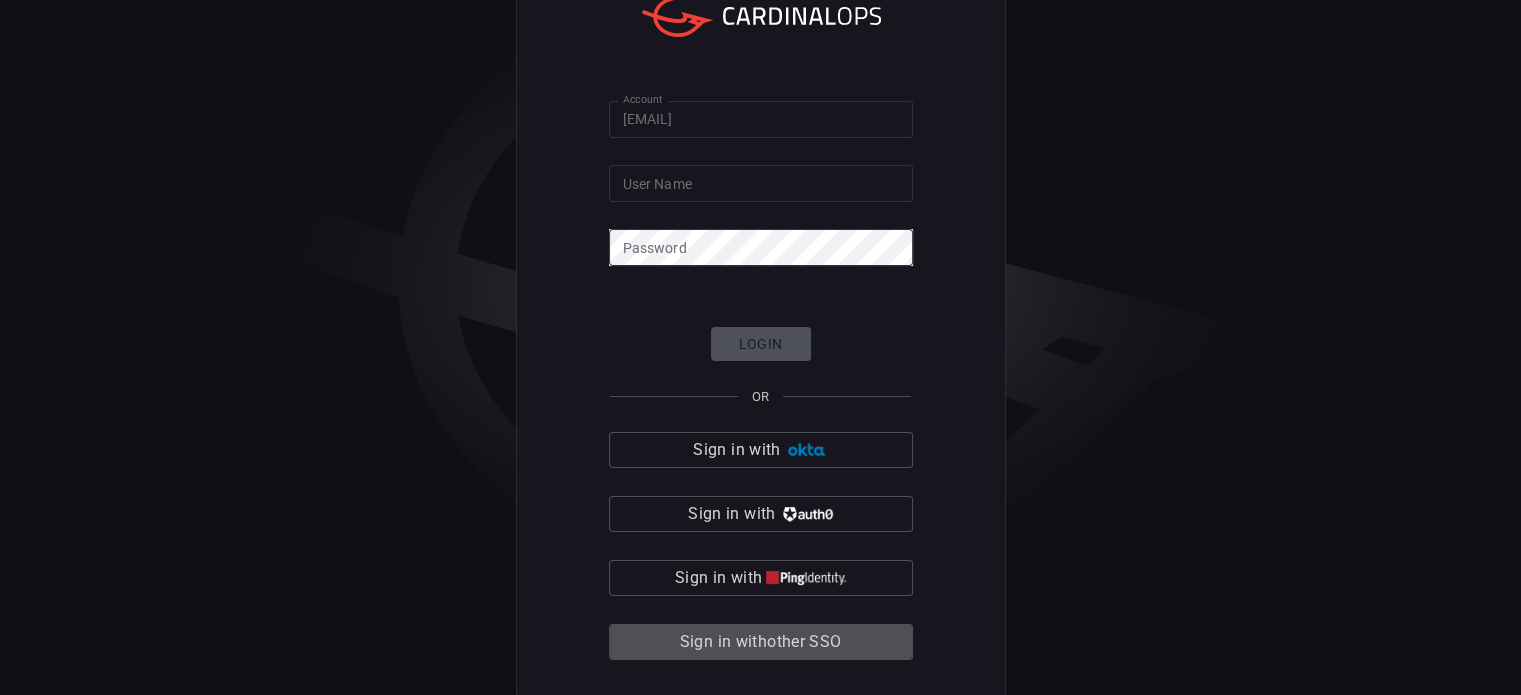 drag, startPoint x: 816, startPoint y: 639, endPoint x: 842, endPoint y: 576, distance: 68.154236 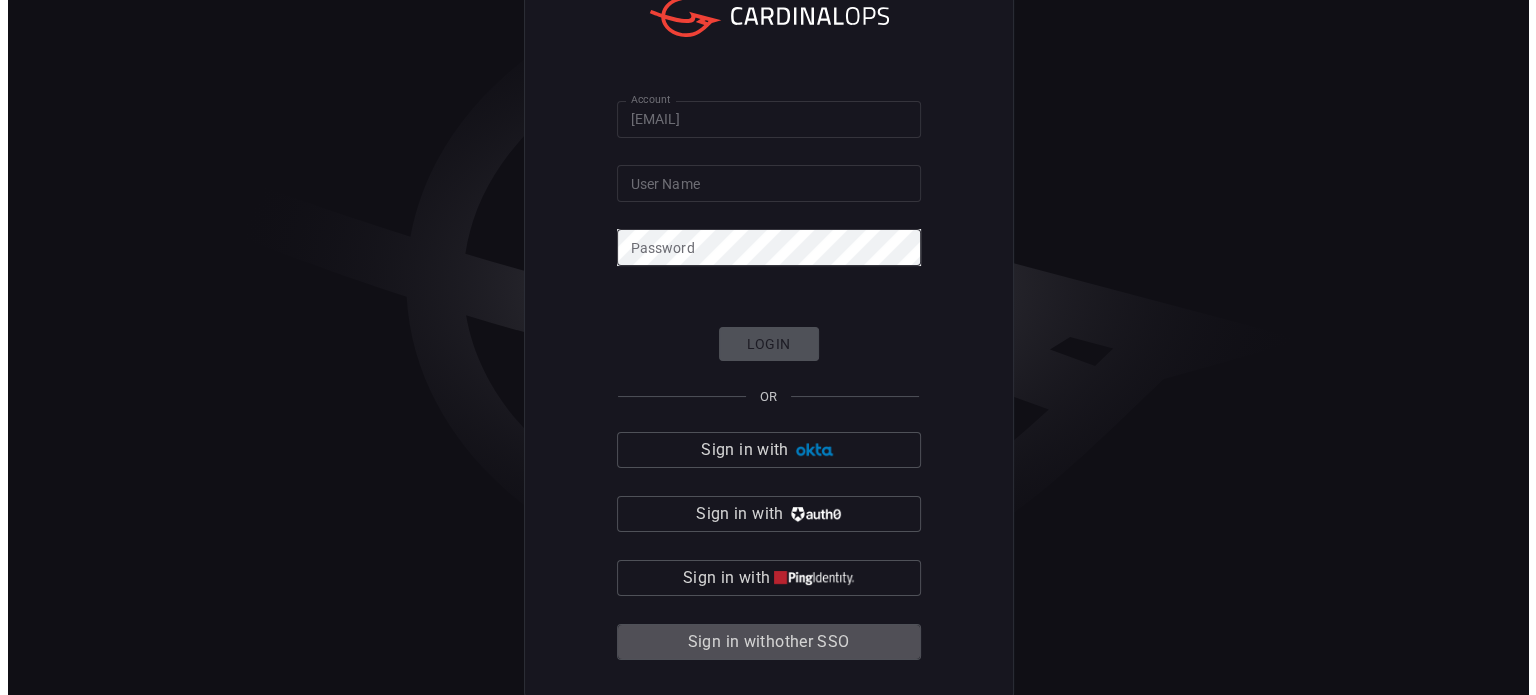 scroll, scrollTop: 0, scrollLeft: 0, axis: both 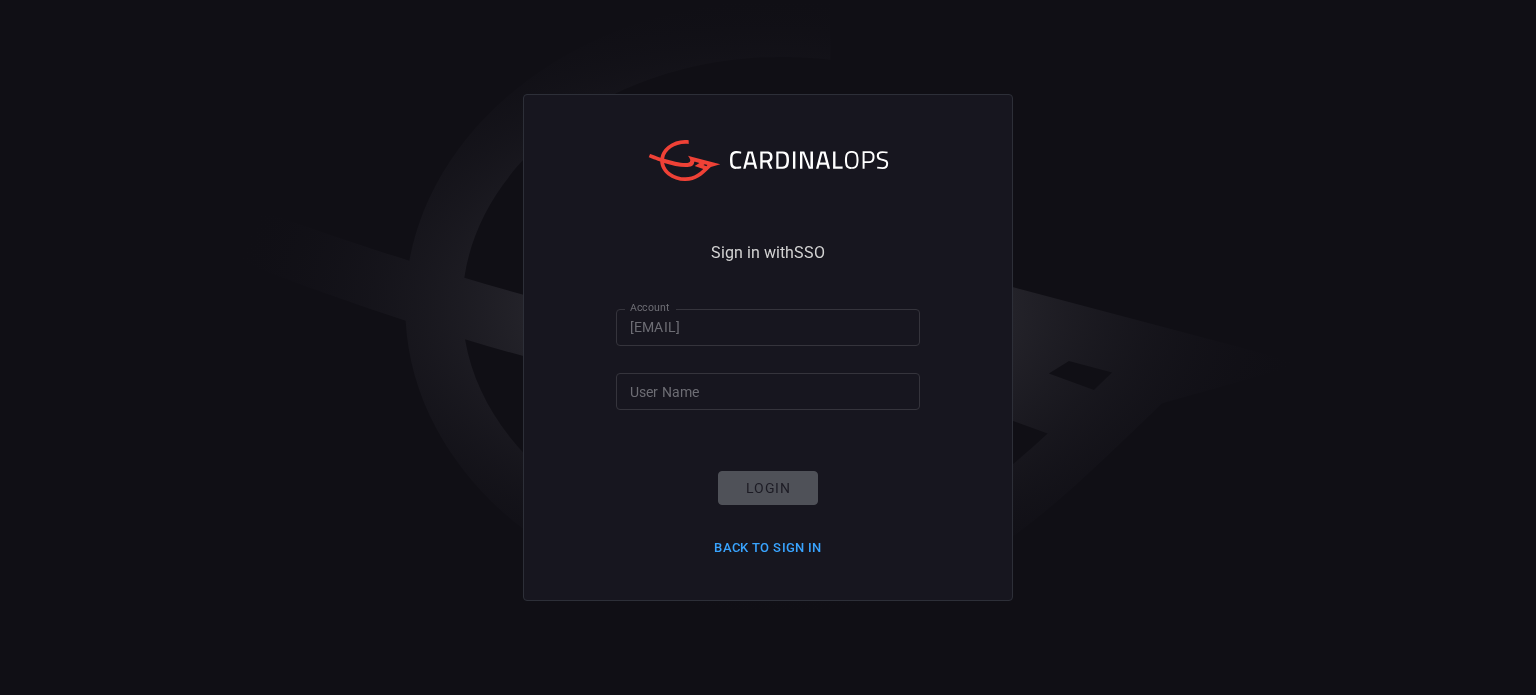click on "[EMAIL]" at bounding box center (768, 327) 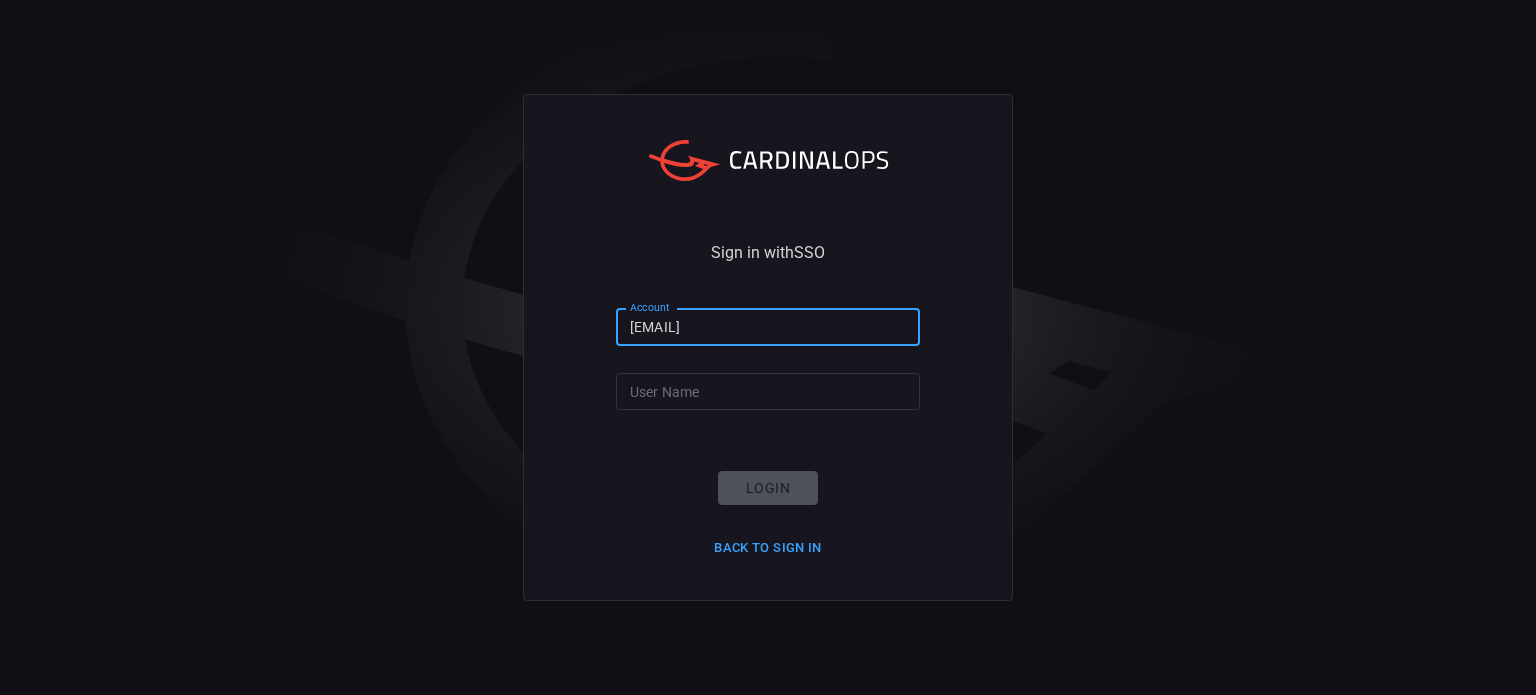 type on "t" 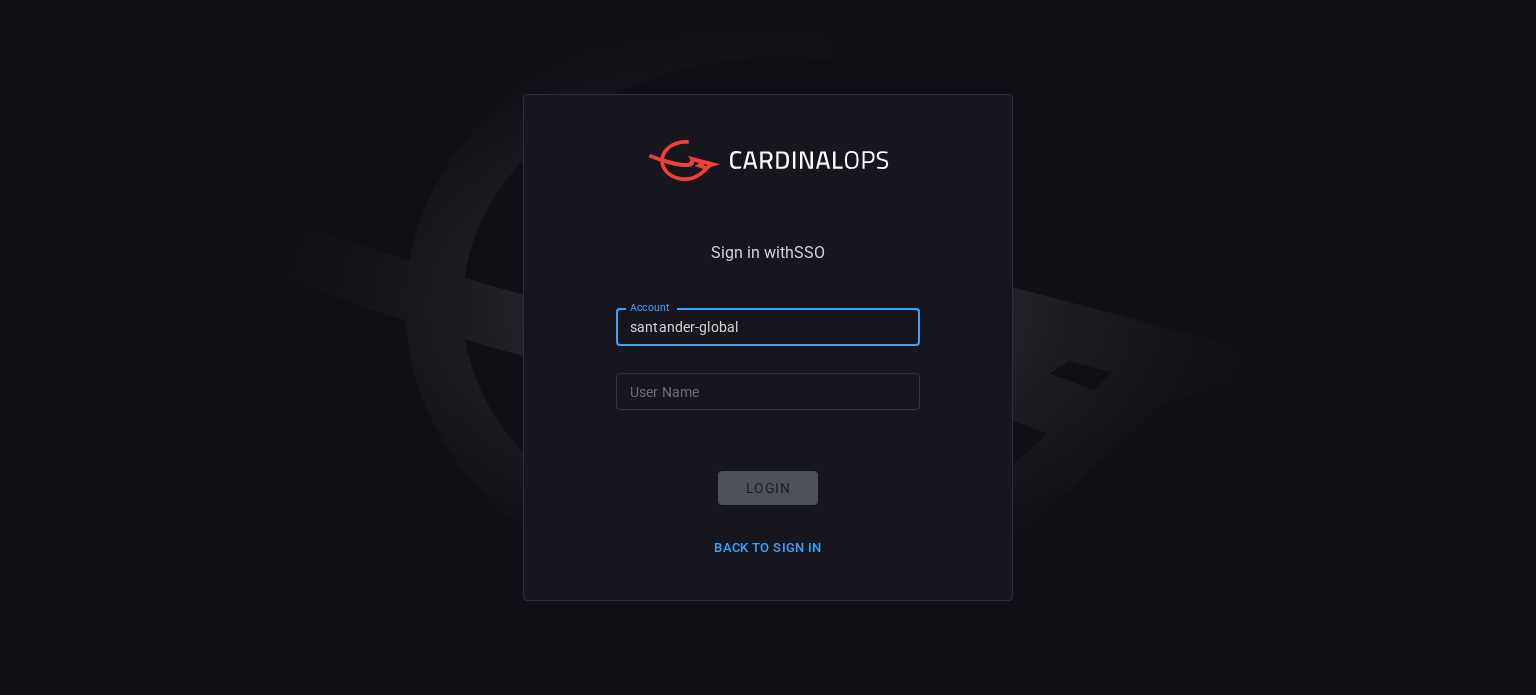 type on "santander-global" 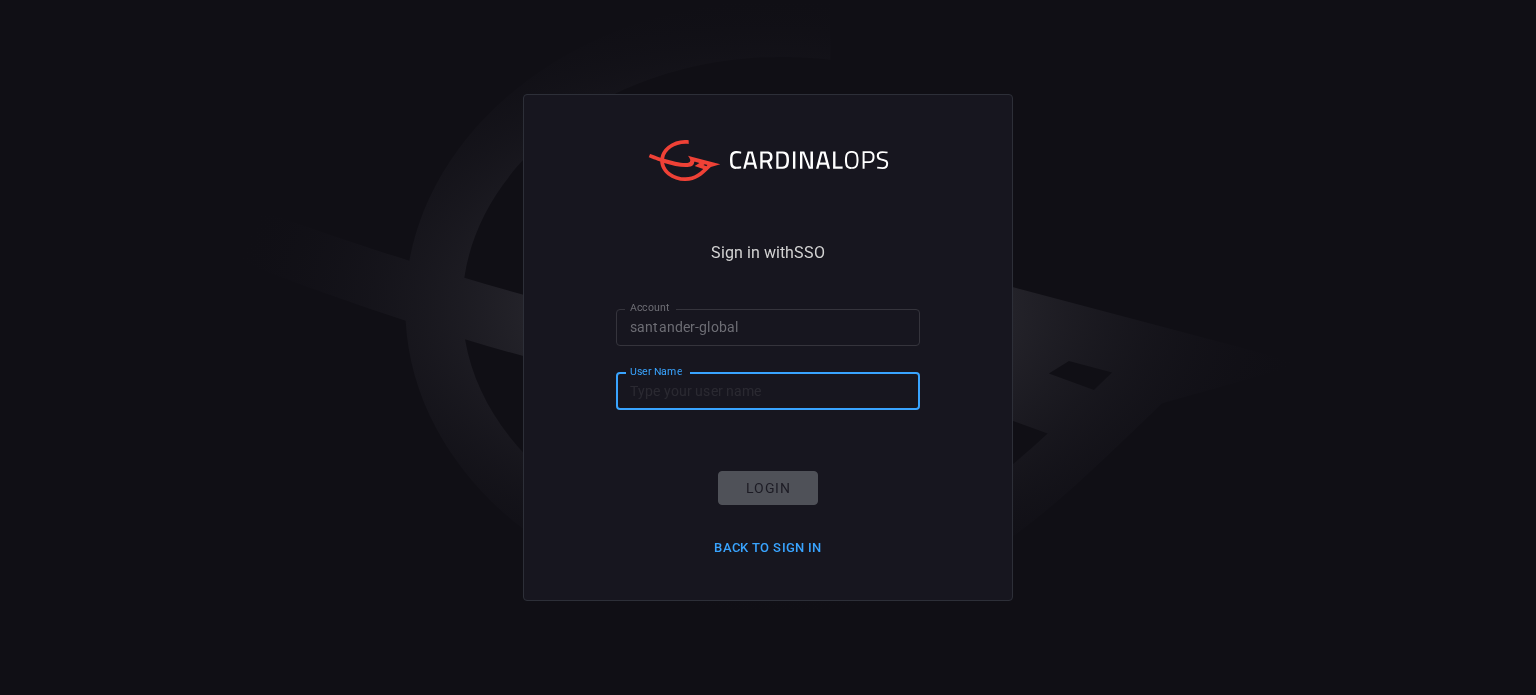 click on "User Name" at bounding box center (768, 391) 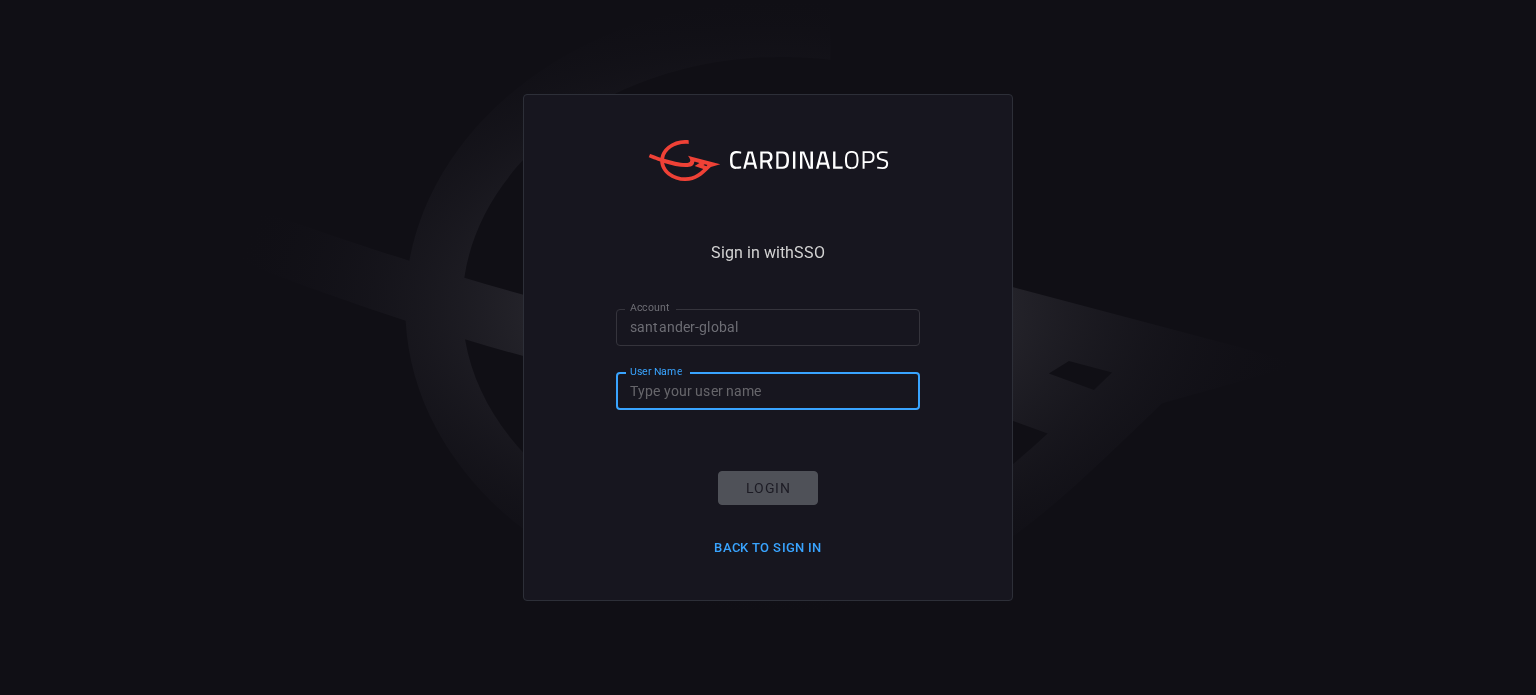 click on "User Name" at bounding box center (768, 391) 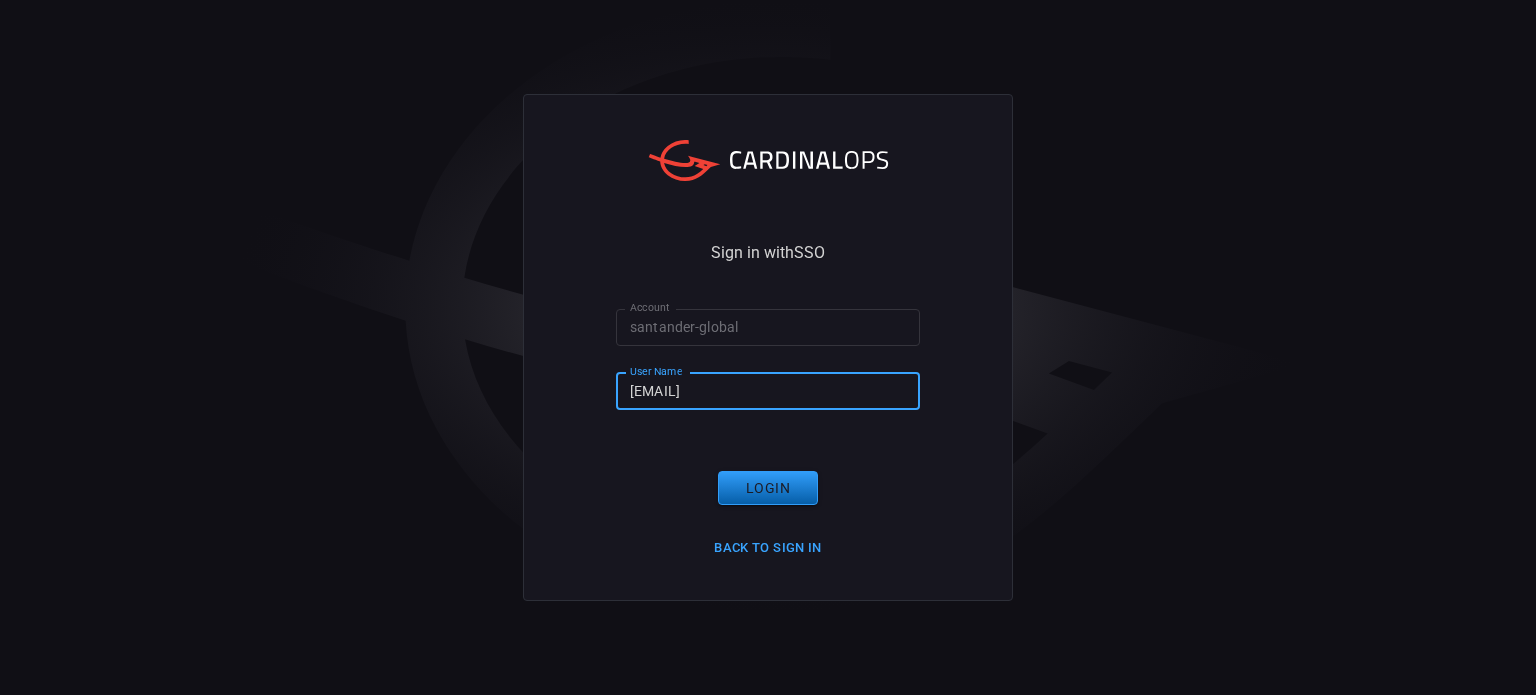 type on "[EMAIL]" 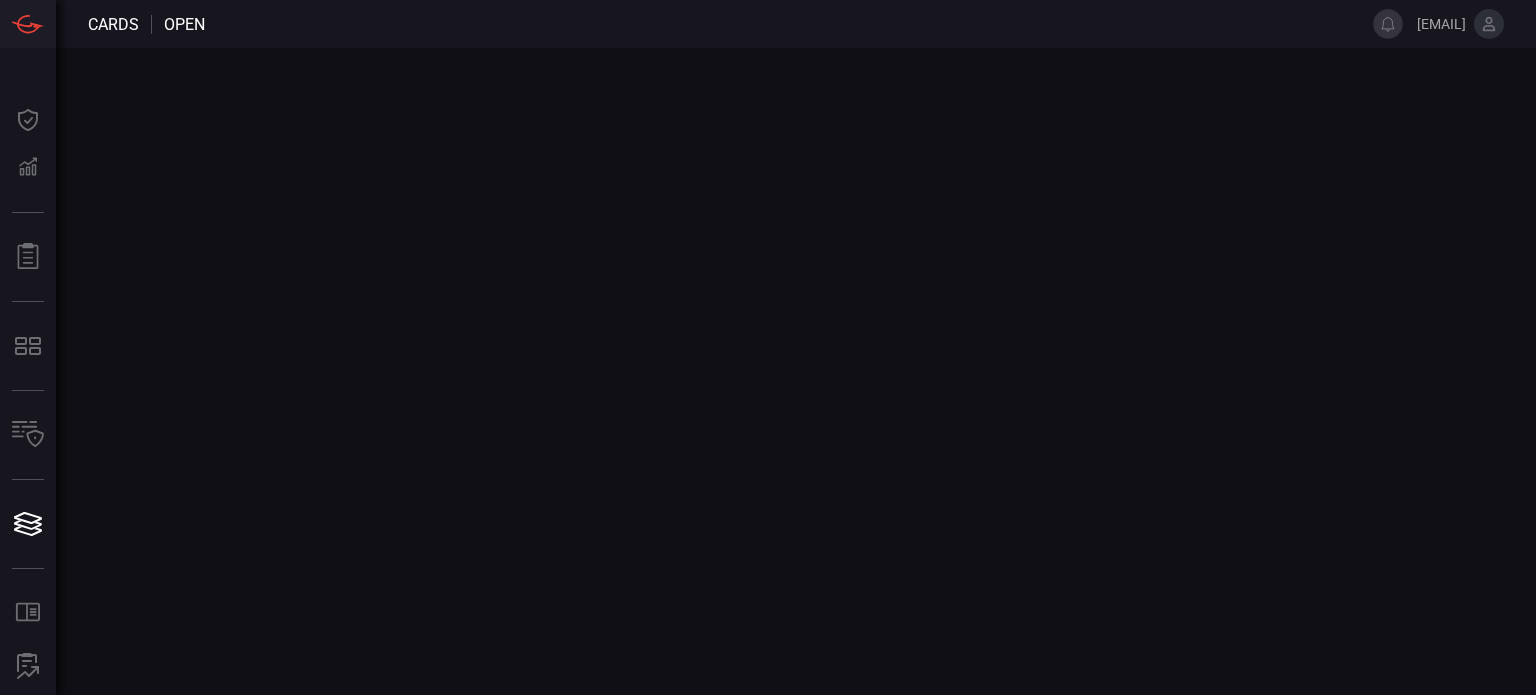 scroll, scrollTop: 0, scrollLeft: 0, axis: both 